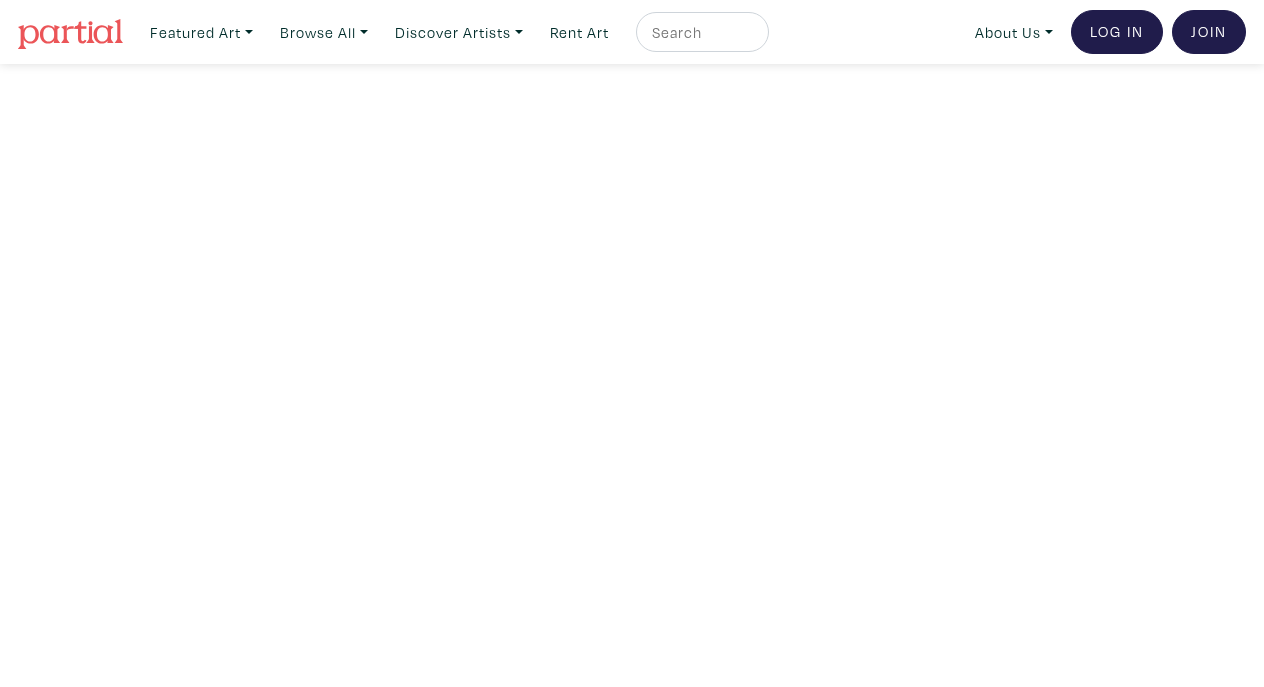 scroll, scrollTop: 0, scrollLeft: 0, axis: both 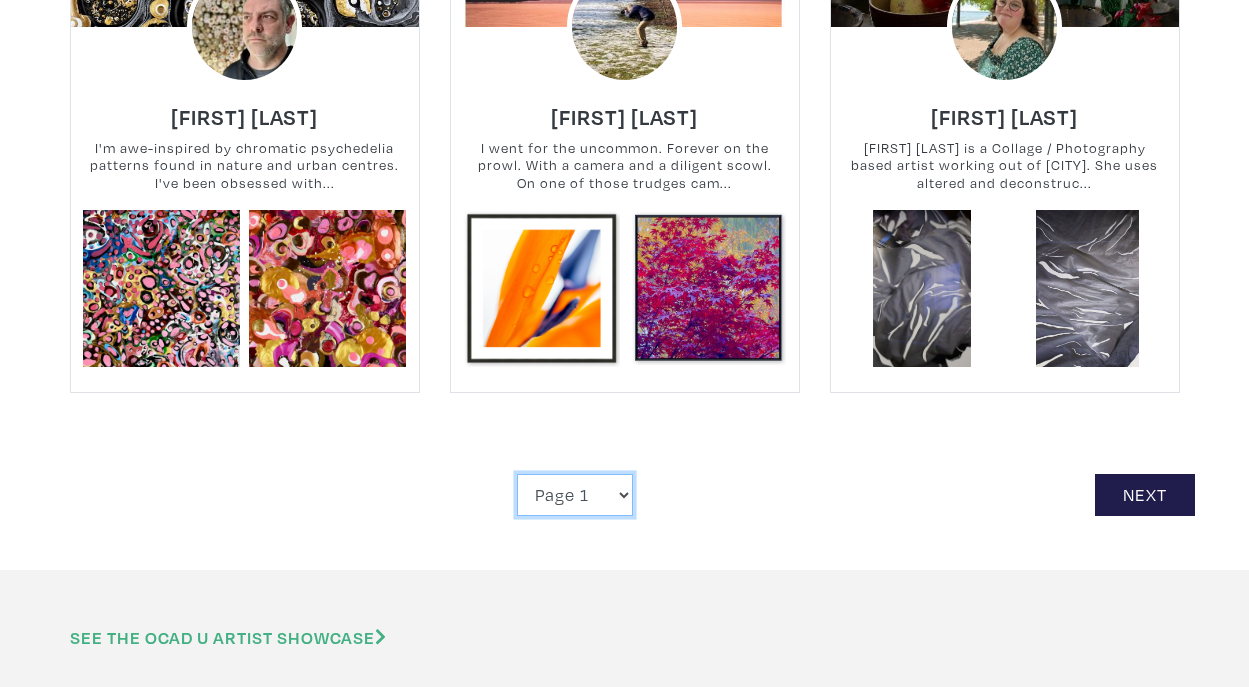 click on "Page 1
Page 2
Page 3
Page 4
Page 5
Page 6
Page 7
Page 8
Page 9
Page 10
Page 11
Page 12
Page 13
Page 14
Page 15
Page 16
Page 17
Page 18
Page 19
Page 20
Page 21
Page 22
Page 23
Page 24
Page 25
Page 26
Page 27
Page 28
Page 29" at bounding box center (575, 495) 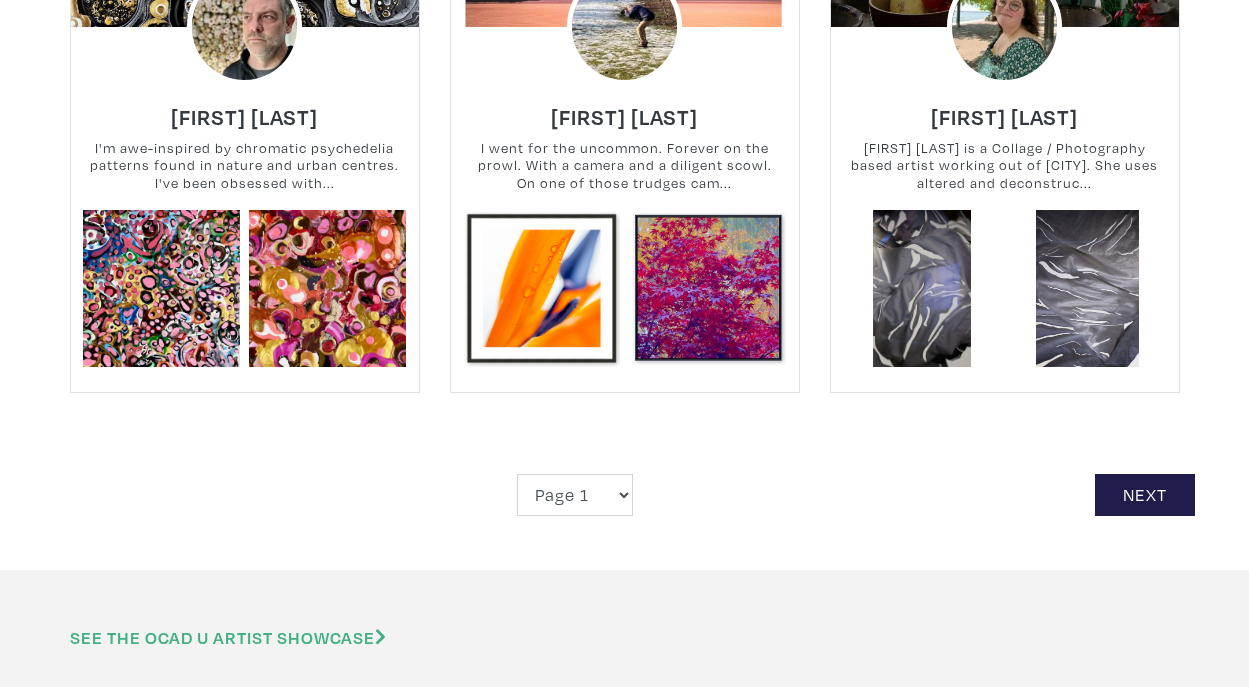 click on "Page 1
Page 2
Page 3
Page 4
Page 5
Page 6
Page 7
Page 8
Page 9
Page 10
Page 11
Page 12
Page 13
Page 14
Page 15
Page 16
Page 17
Page 18
Page 19
Page 20
Page 21
Page 22
Page 23
Page 24
Page 25
Page 26
Page 27
Page 28
Page 29
Next" at bounding box center (625, 495) 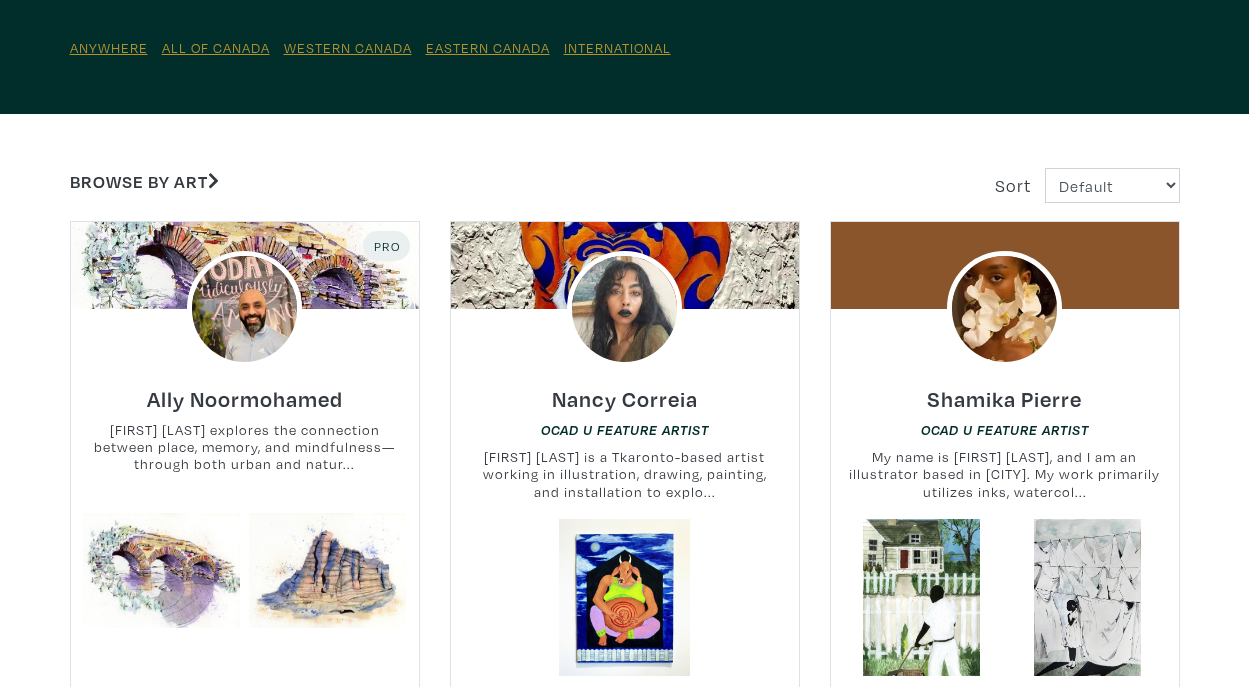 scroll, scrollTop: 0, scrollLeft: 0, axis: both 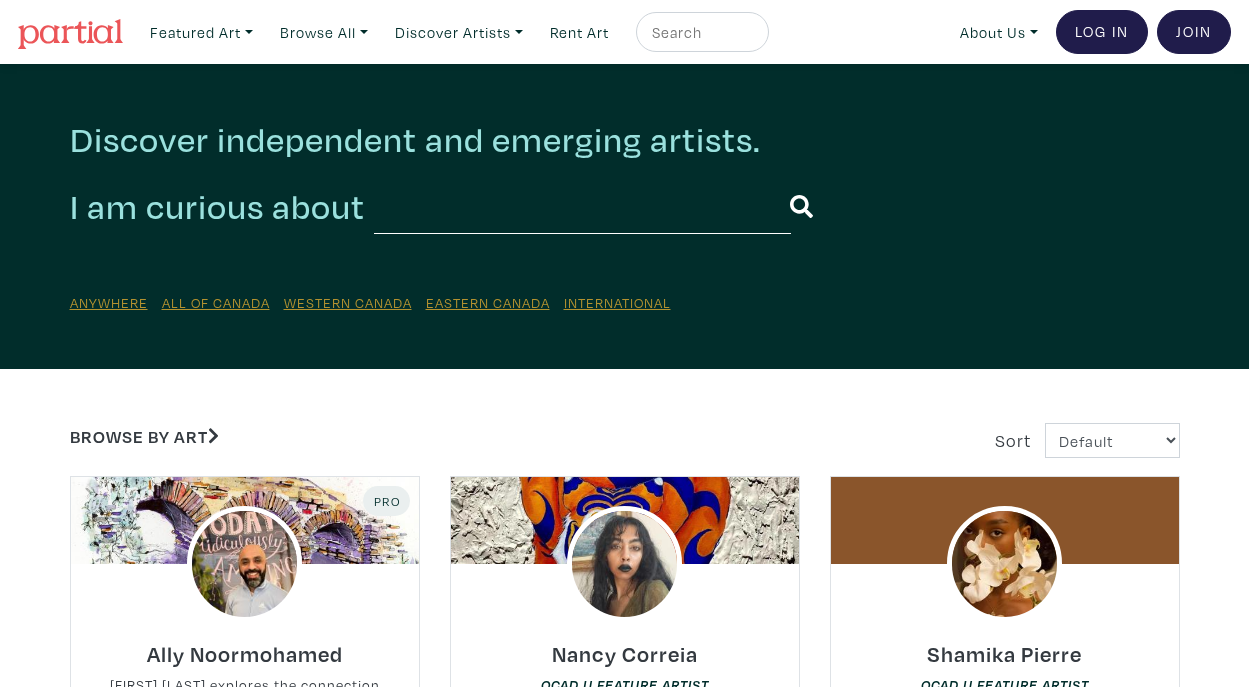 click at bounding box center [700, 32] 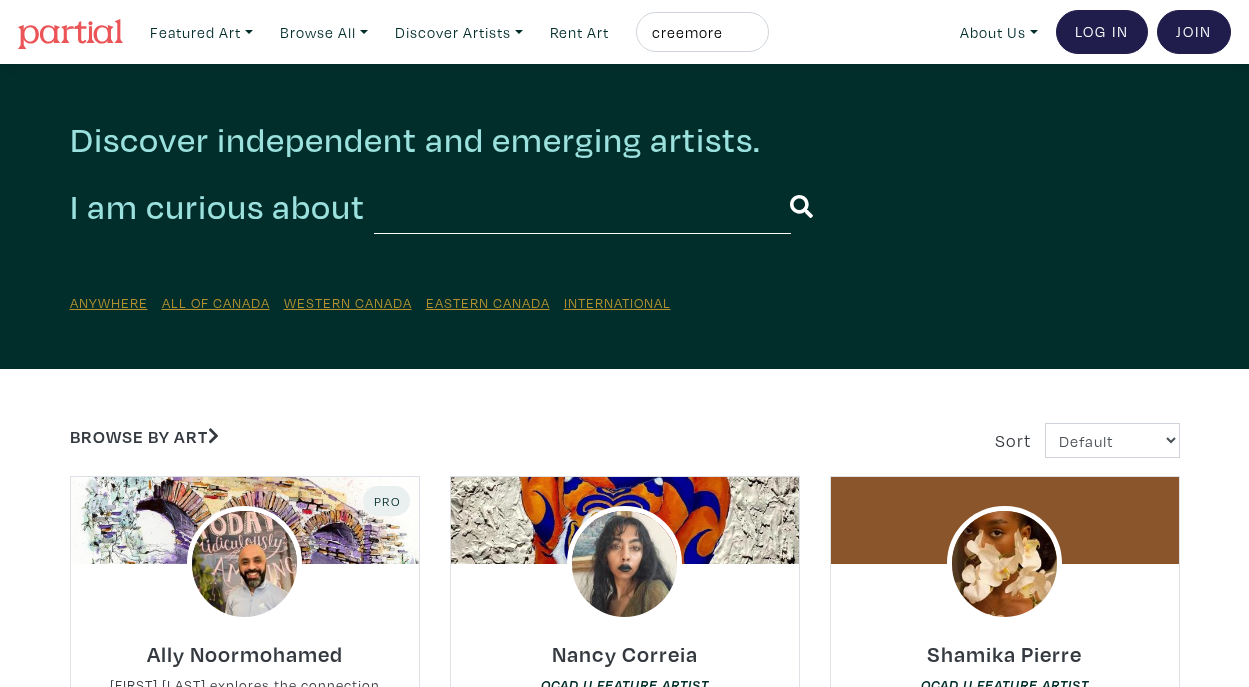 type on "creemore" 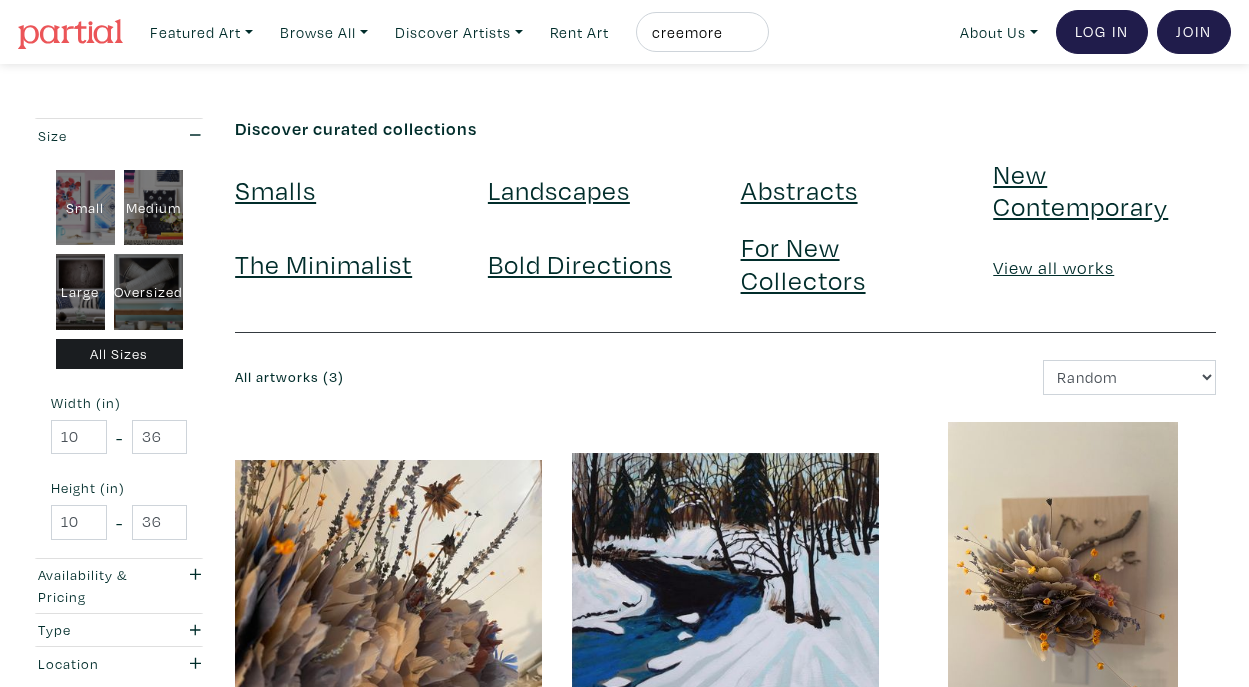 scroll, scrollTop: 100, scrollLeft: 0, axis: vertical 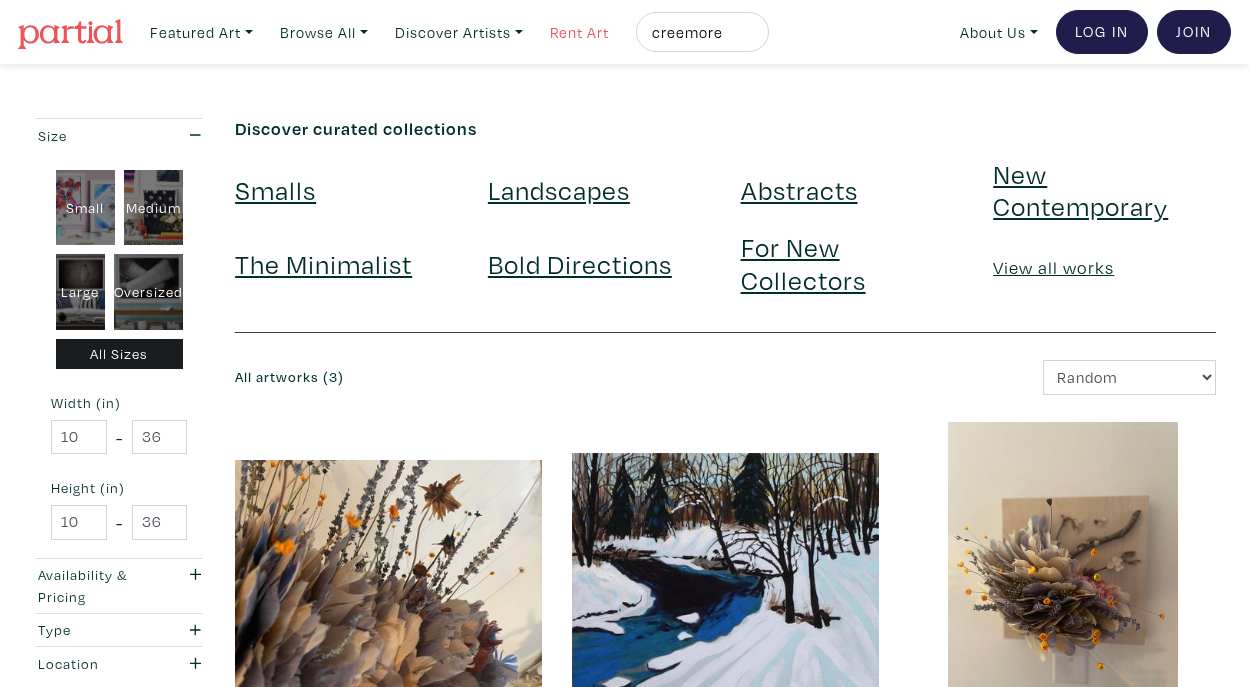 drag, startPoint x: 752, startPoint y: 31, endPoint x: 600, endPoint y: 31, distance: 152 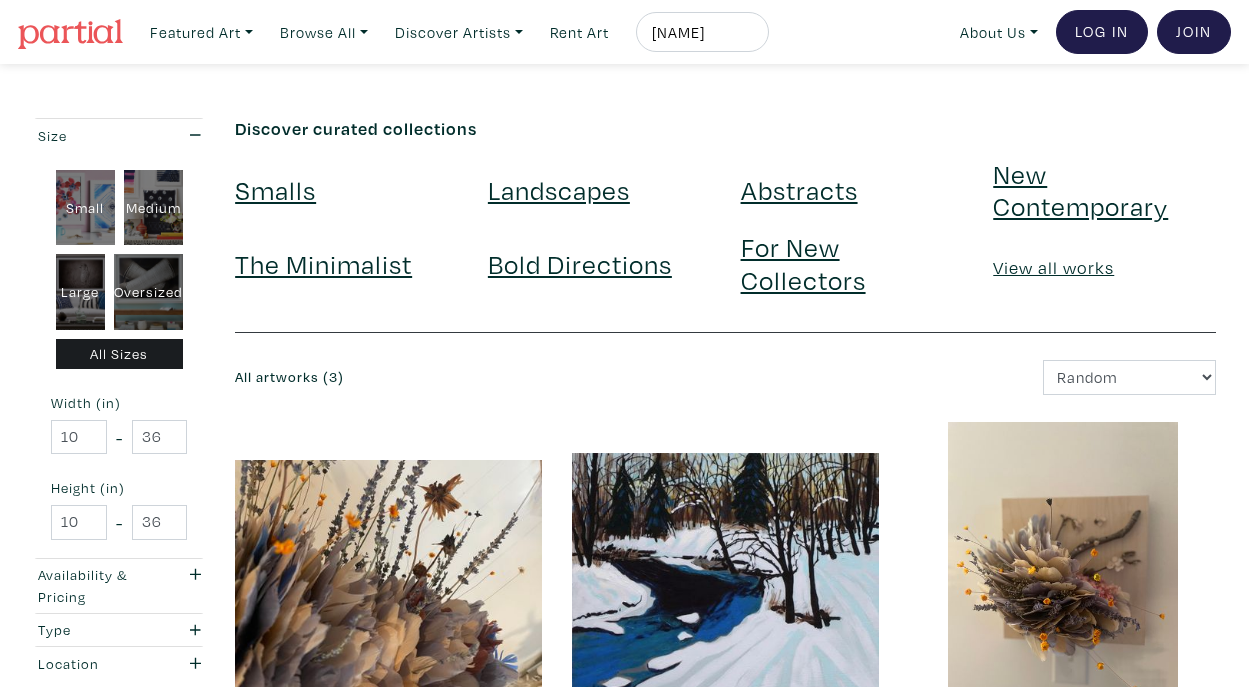 type on "[FIRST]" 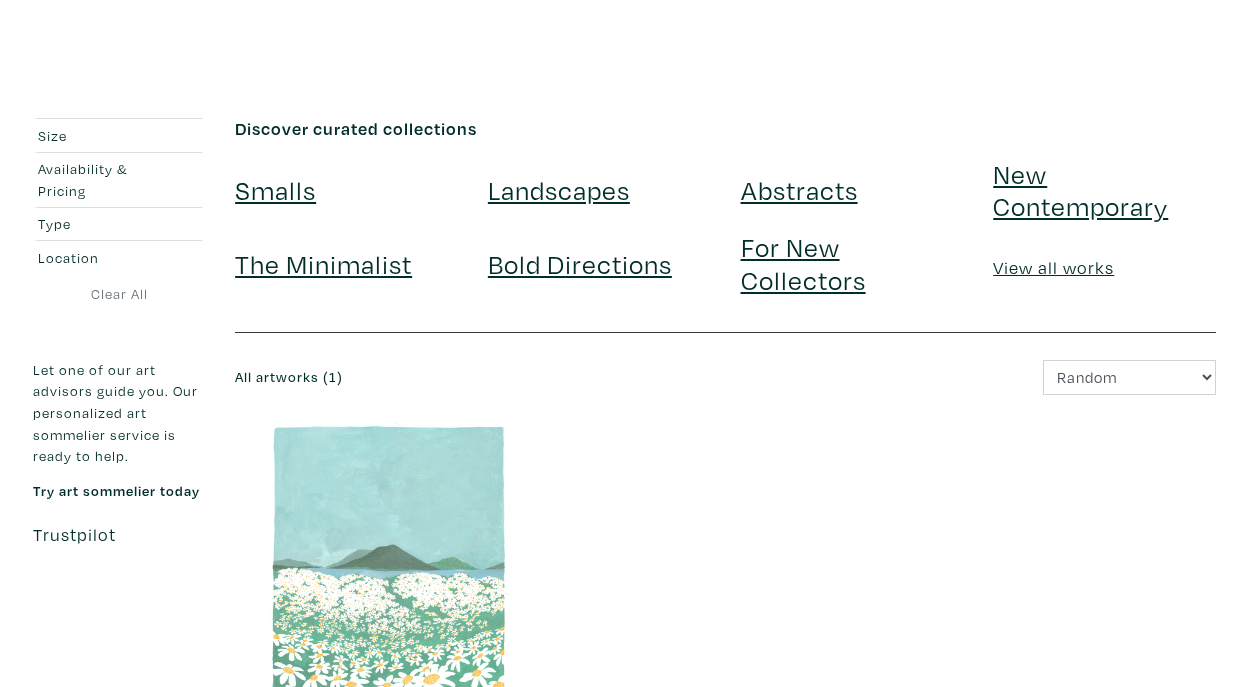 scroll, scrollTop: 0, scrollLeft: 0, axis: both 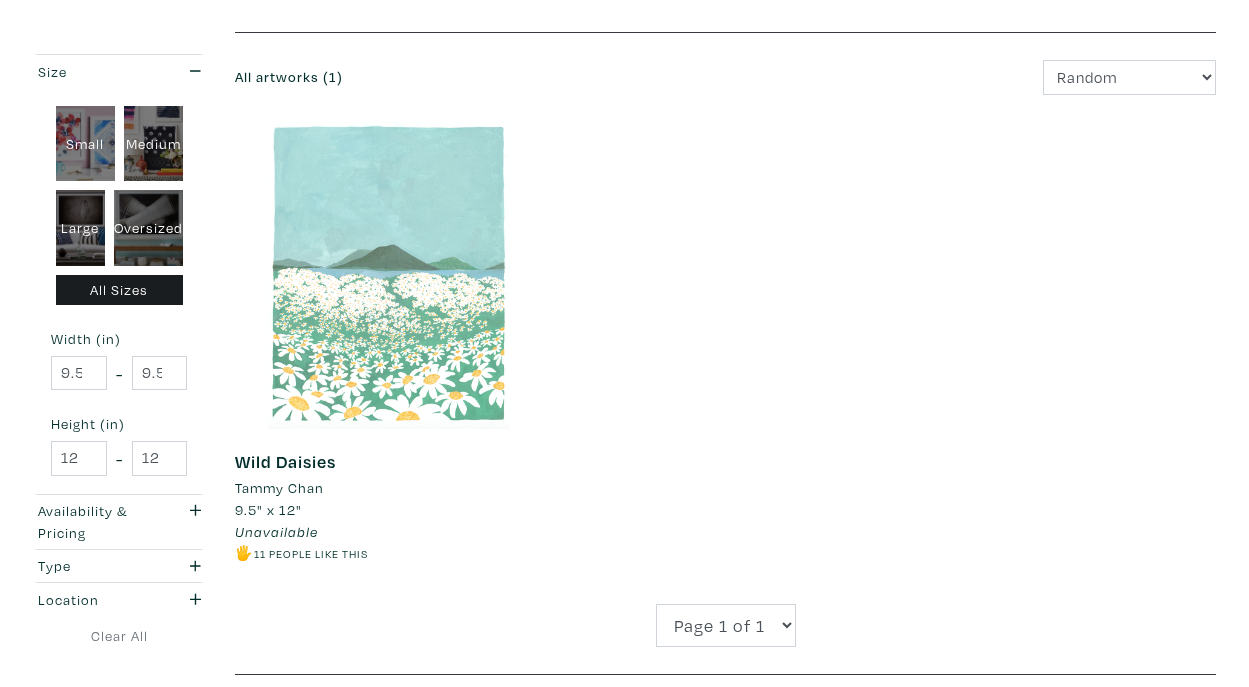 click on "Tammy Chan" at bounding box center (279, 488) 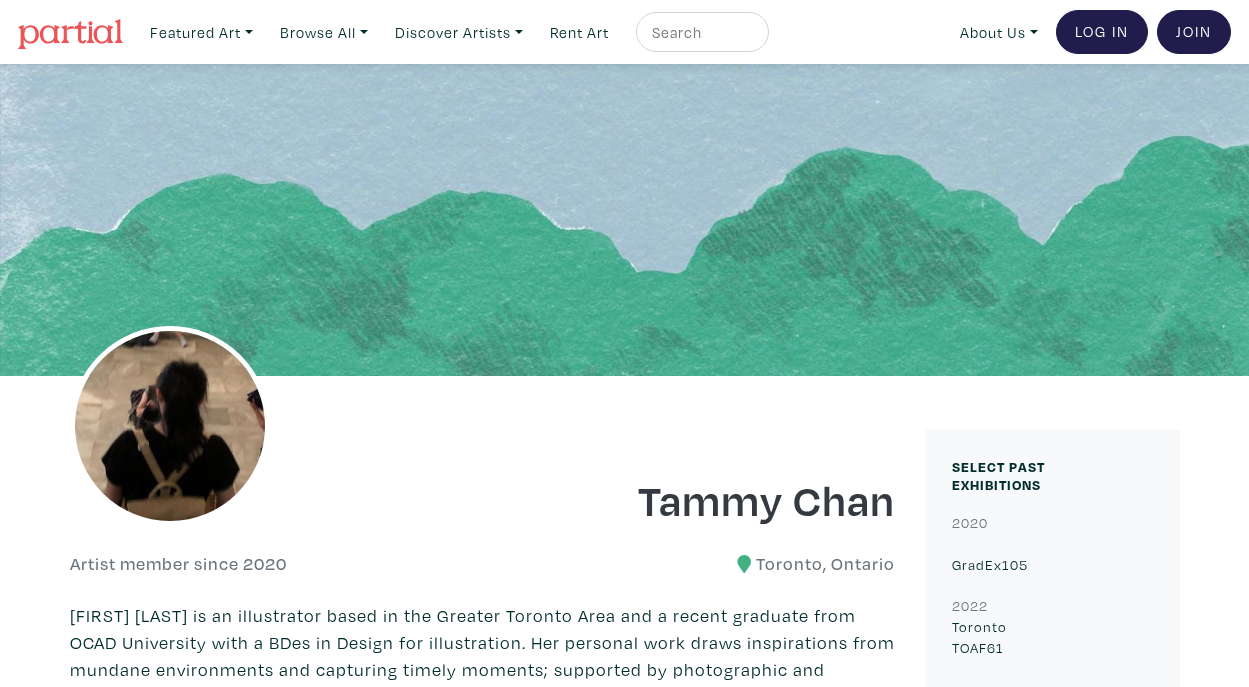 scroll, scrollTop: 0, scrollLeft: 0, axis: both 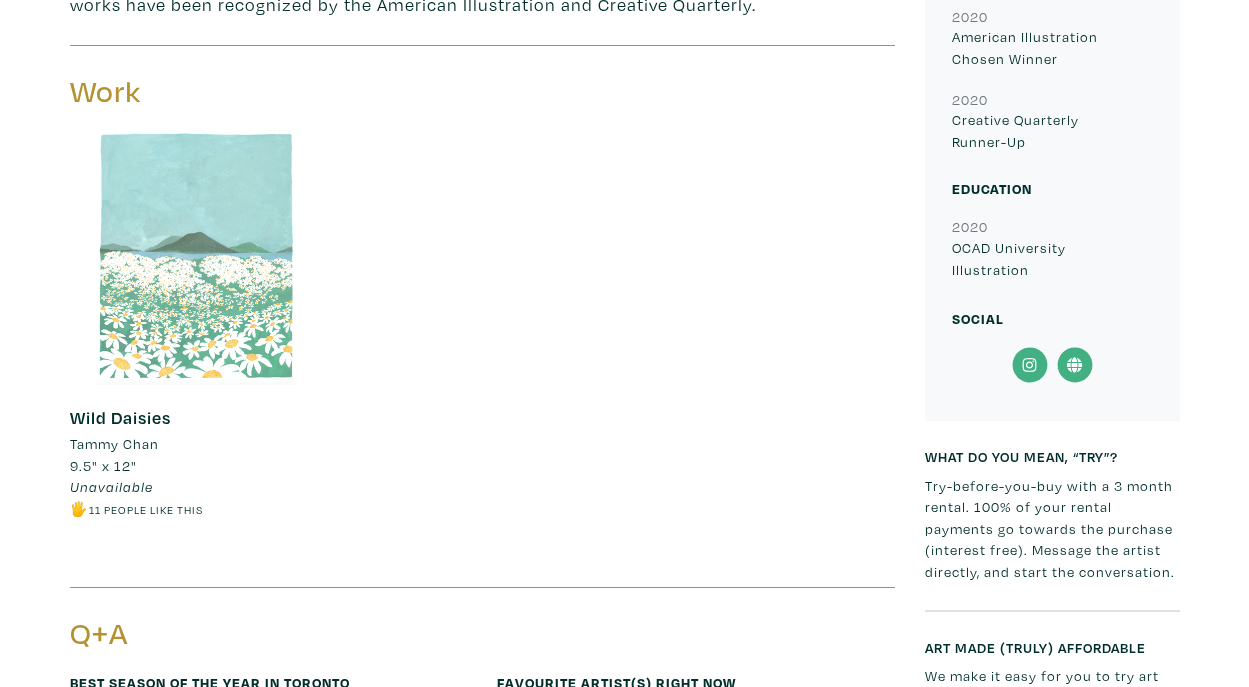 click at bounding box center (197, 257) 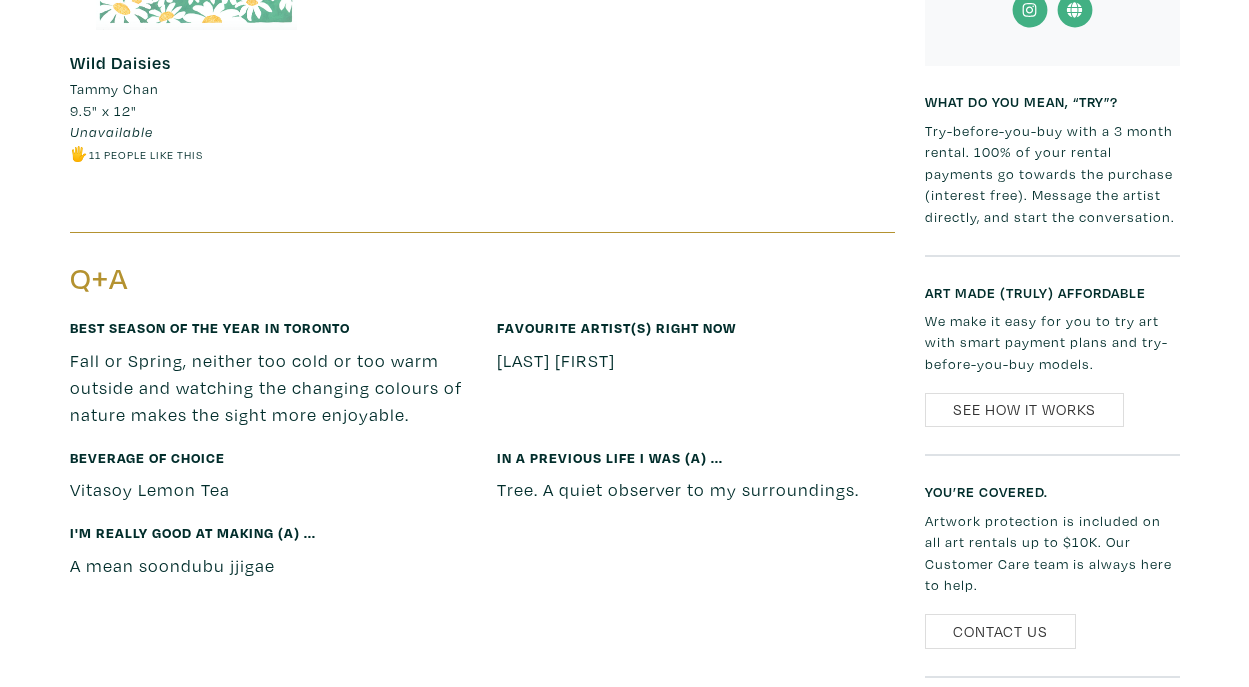 scroll, scrollTop: 1200, scrollLeft: 0, axis: vertical 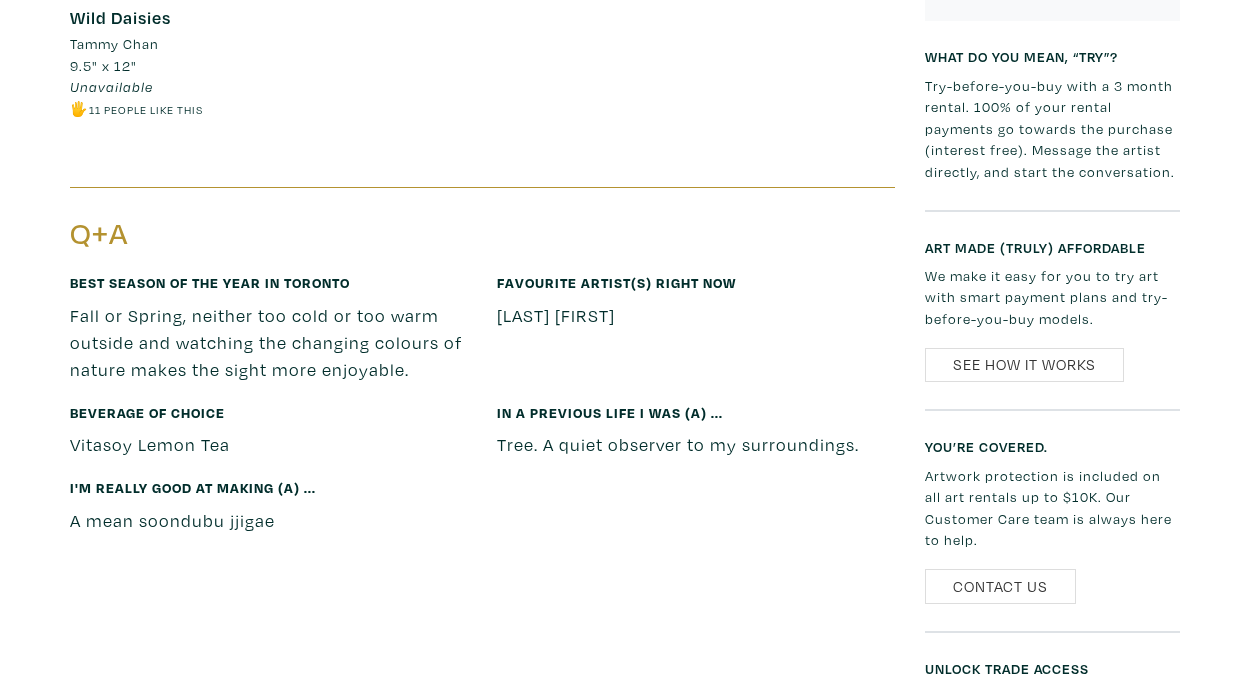 click on "In a previous life I was (a) ..." at bounding box center (610, 412) 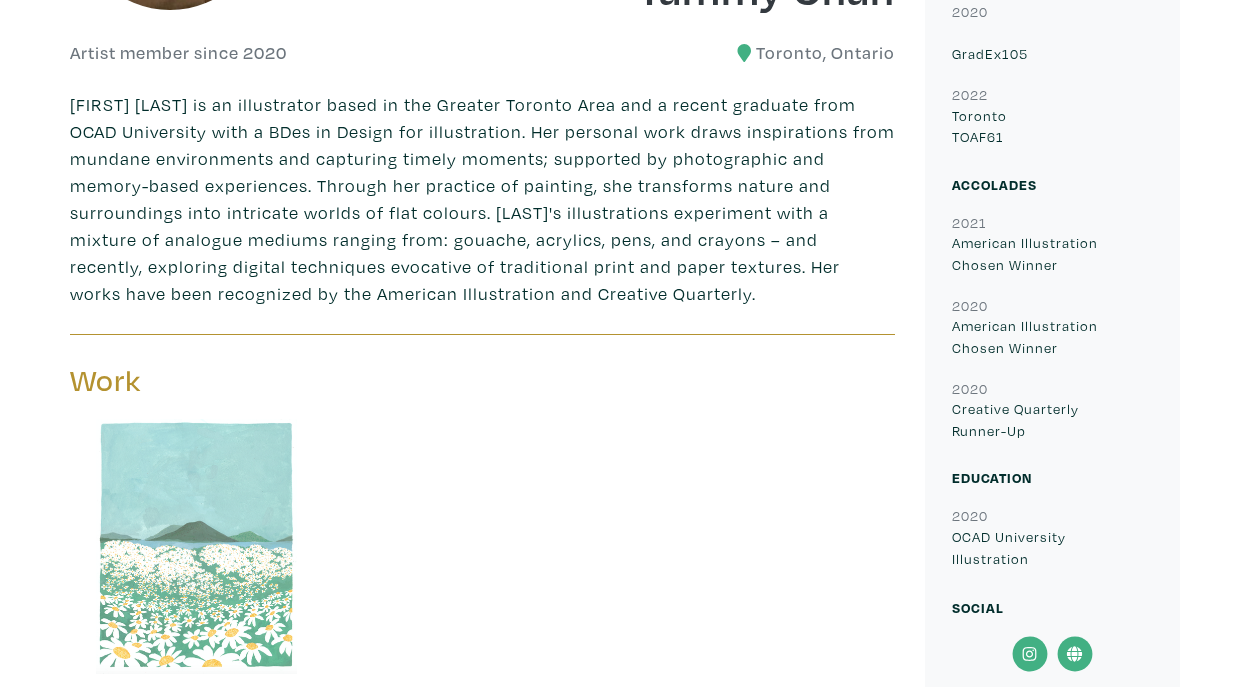 scroll, scrollTop: 600, scrollLeft: 0, axis: vertical 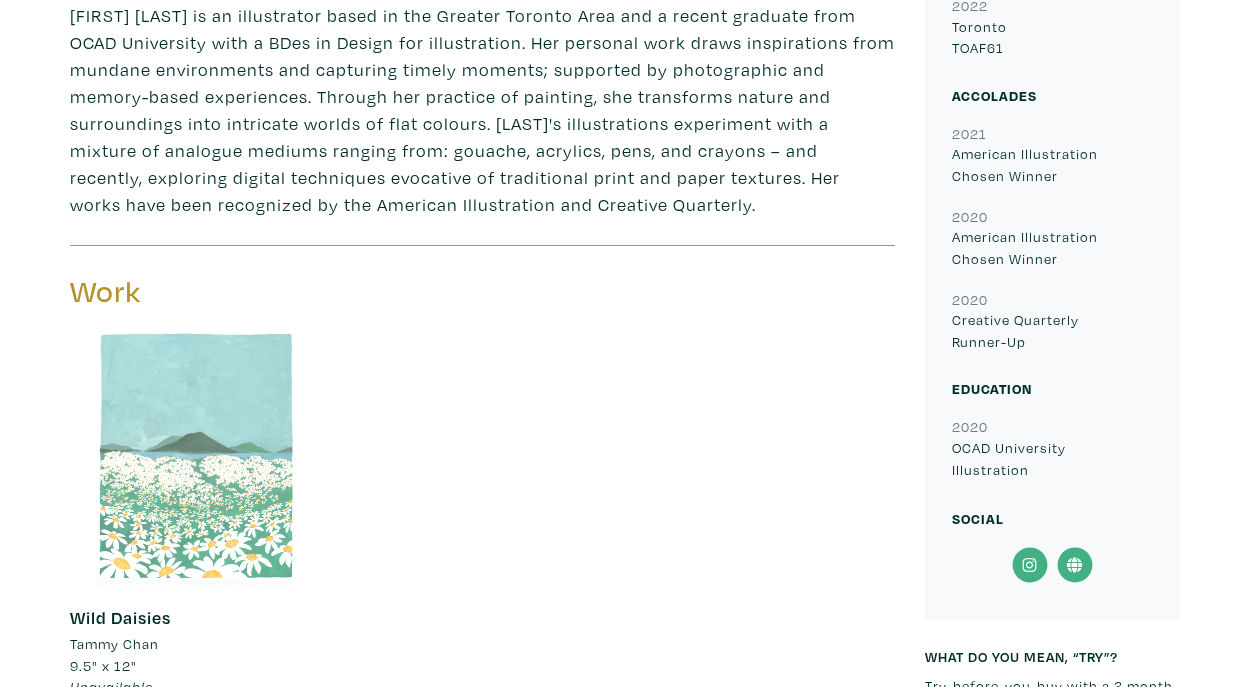 click on "Creative Quarterly
Runner-Up" at bounding box center (1052, 330) 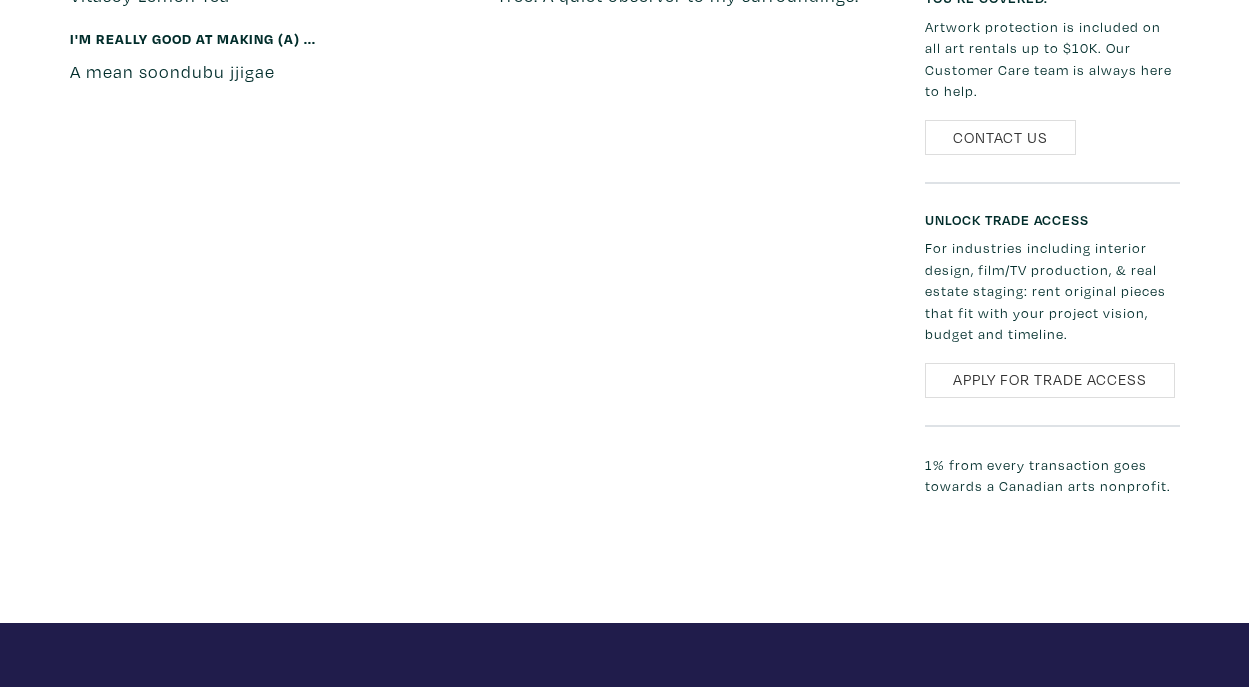 scroll, scrollTop: 1500, scrollLeft: 0, axis: vertical 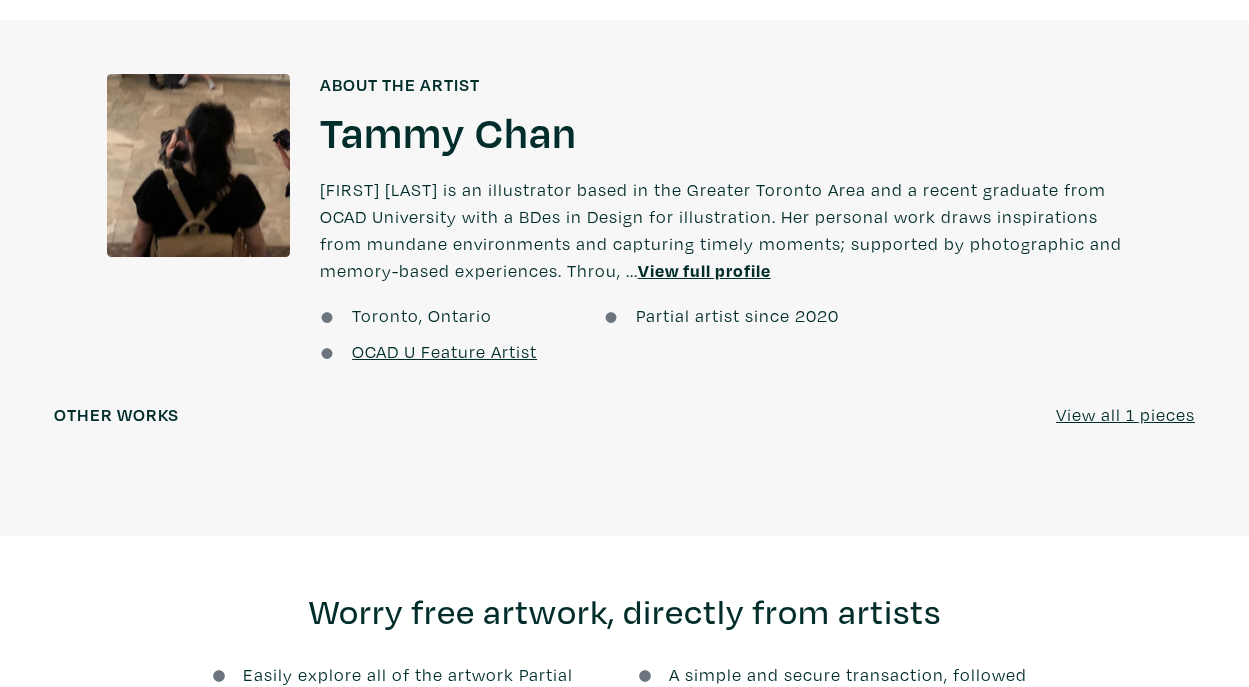 click on "OCAD U Feature Artist" at bounding box center [444, 351] 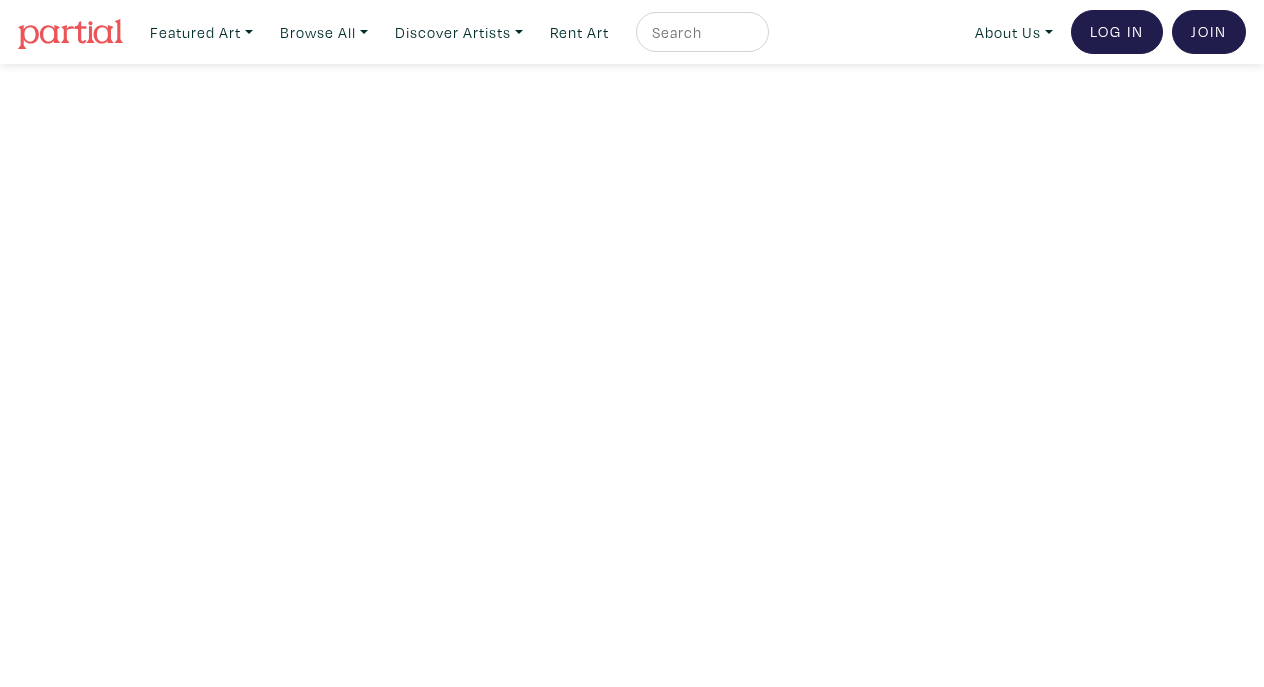scroll, scrollTop: 0, scrollLeft: 0, axis: both 